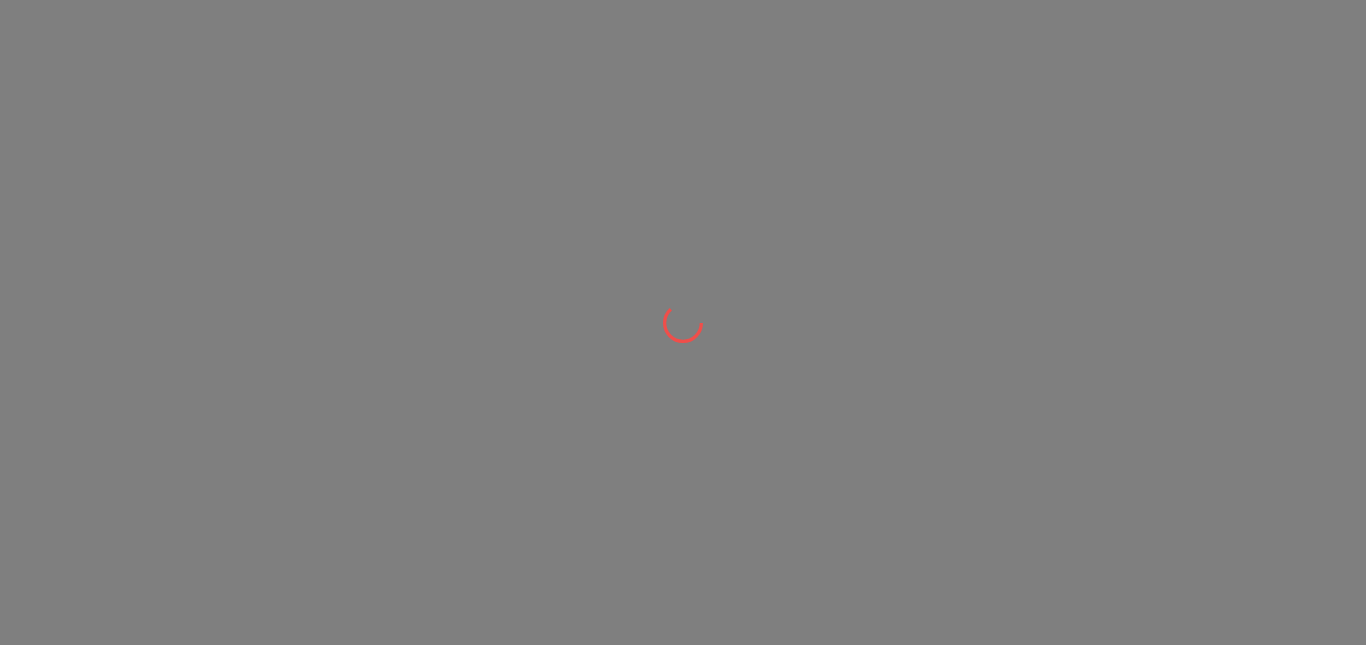 scroll, scrollTop: 0, scrollLeft: 0, axis: both 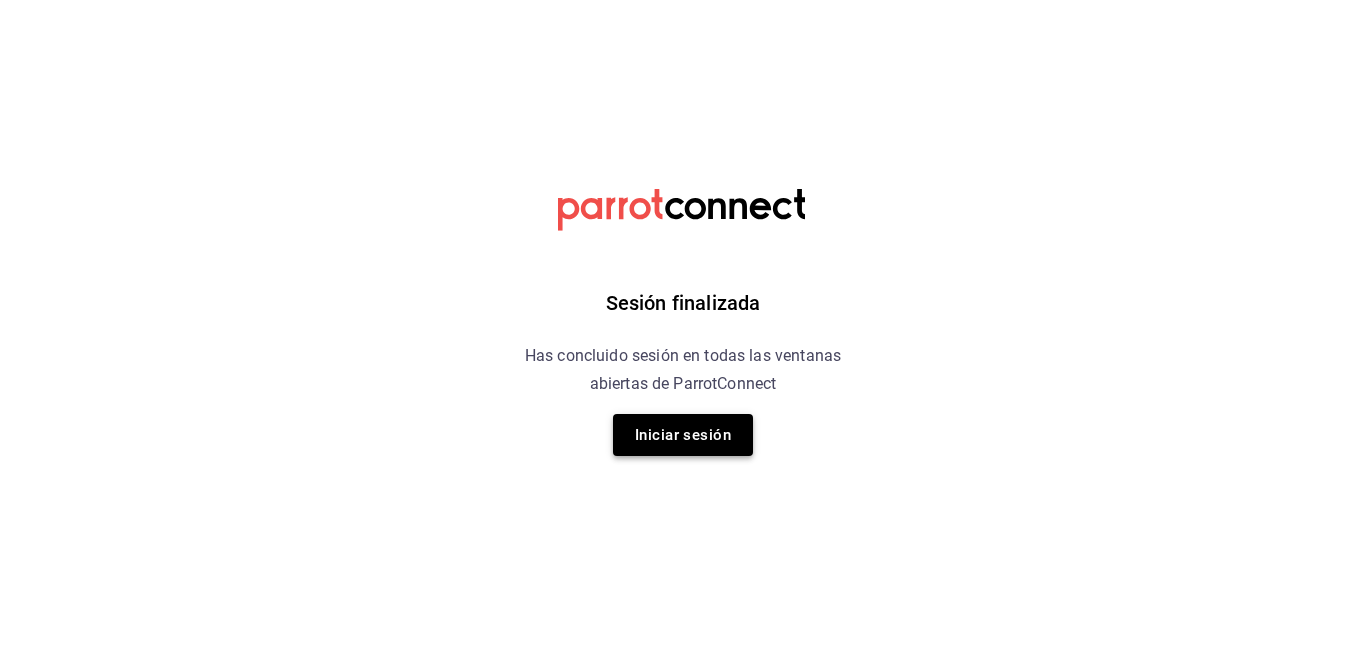click on "Iniciar sesión" at bounding box center (683, 435) 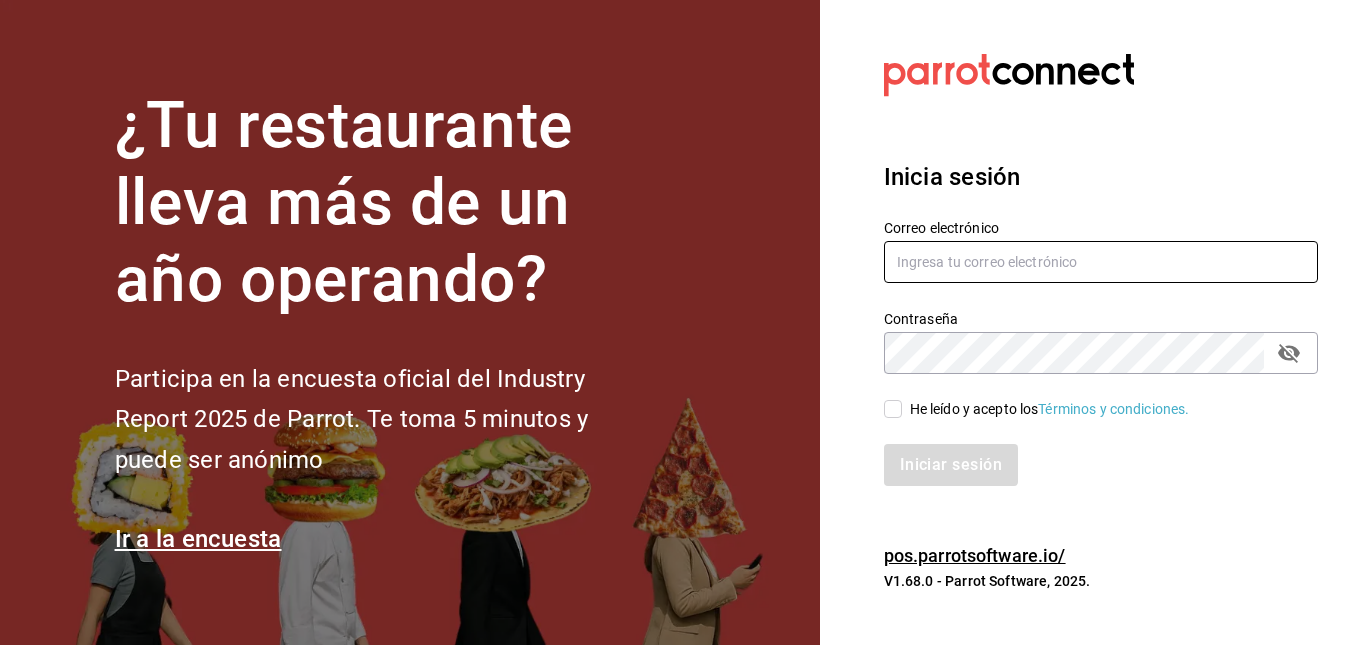 type on "razerluck1@gmail.com" 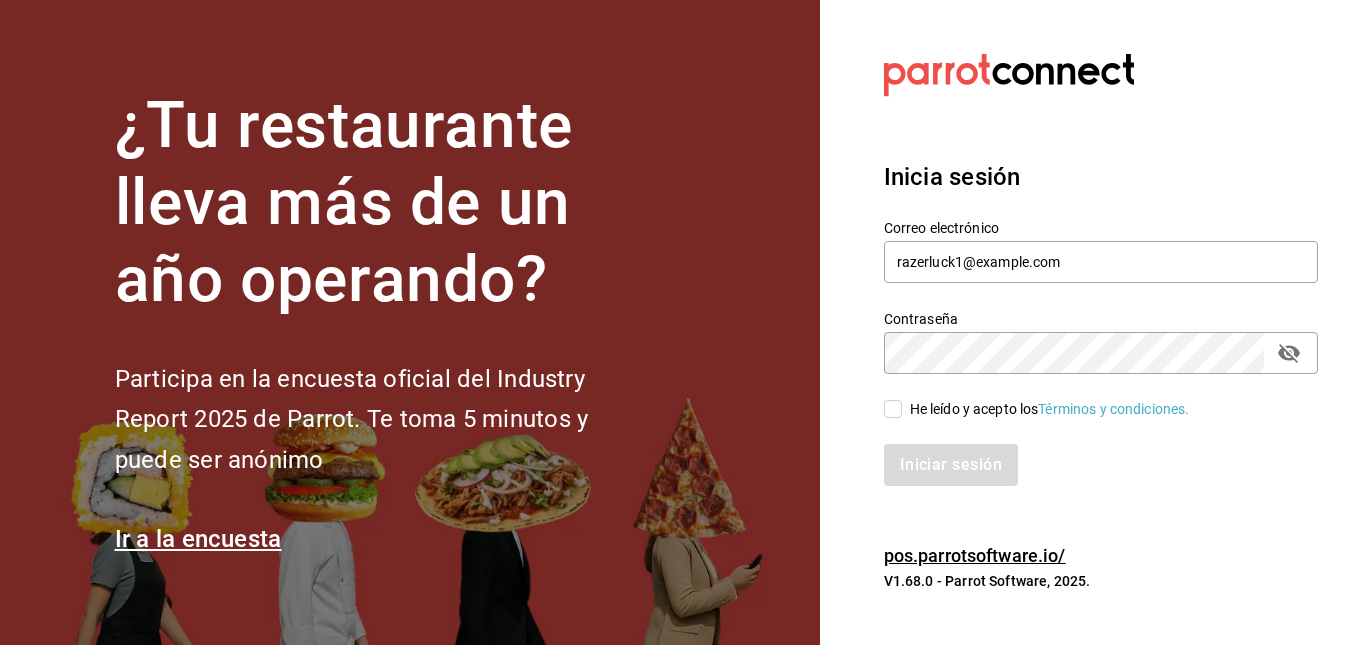 click on "He leído y acepto los  Términos y condiciones." at bounding box center [893, 409] 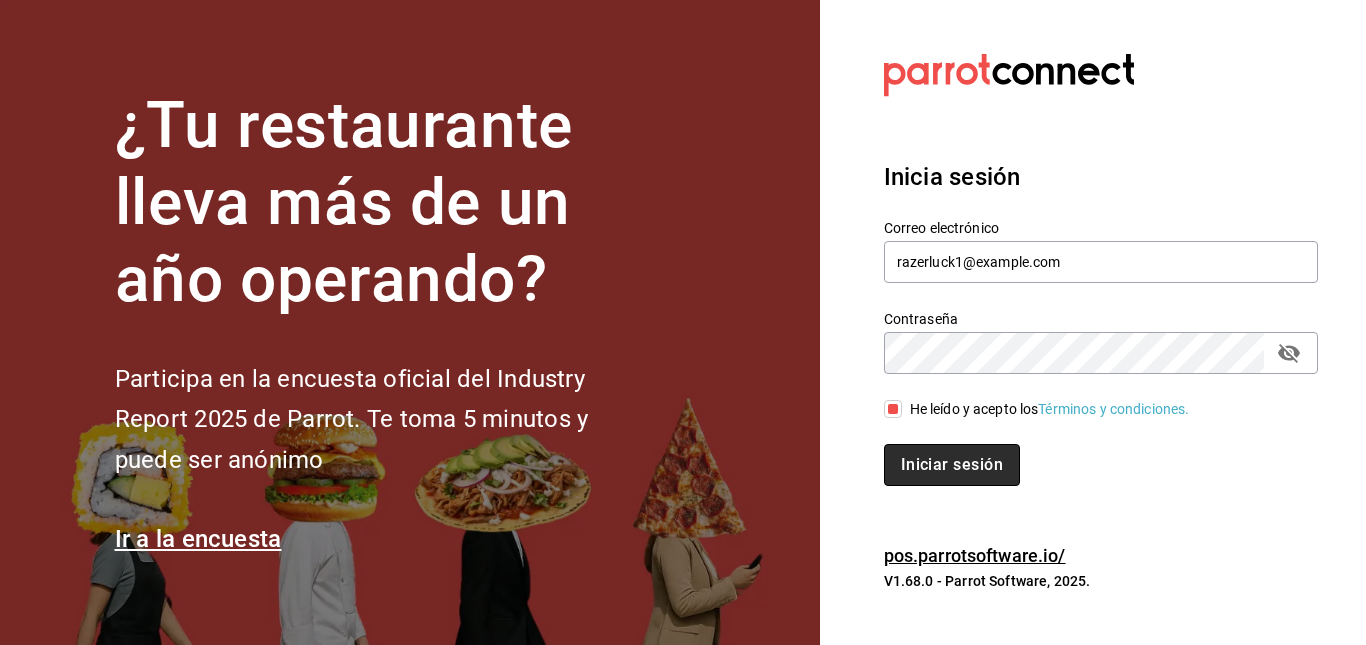 click on "Iniciar sesión" at bounding box center (952, 465) 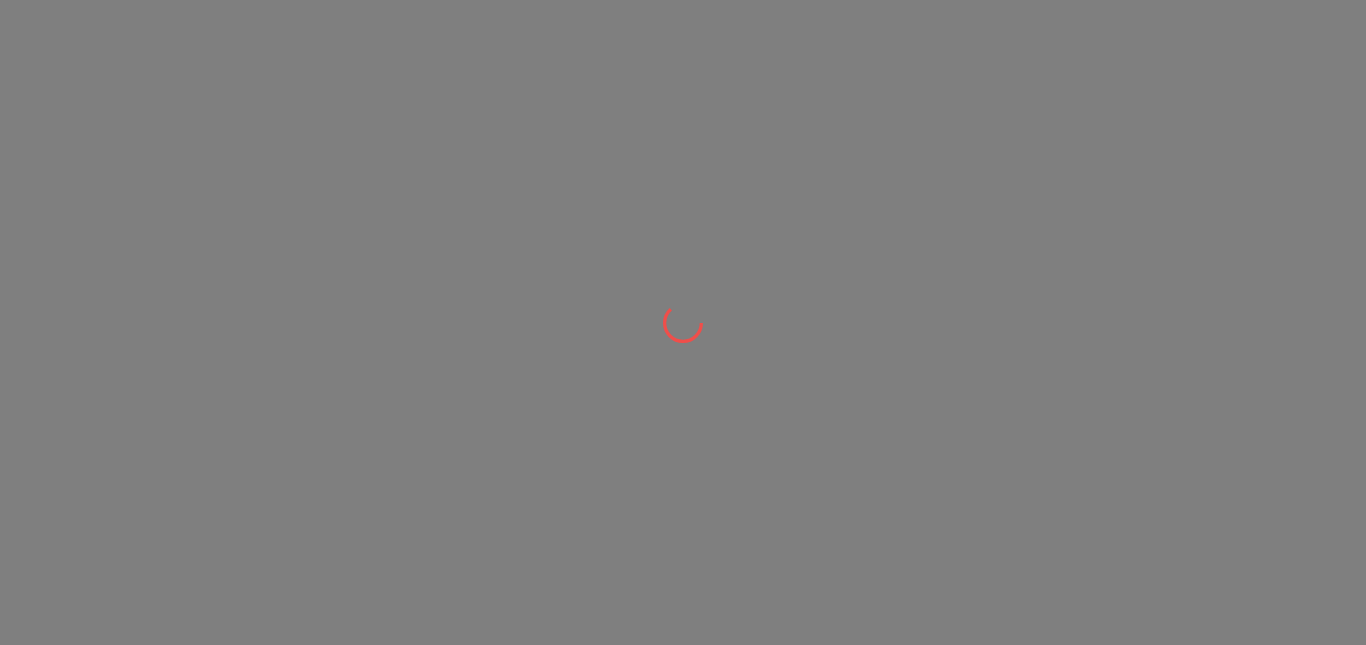 scroll, scrollTop: 0, scrollLeft: 0, axis: both 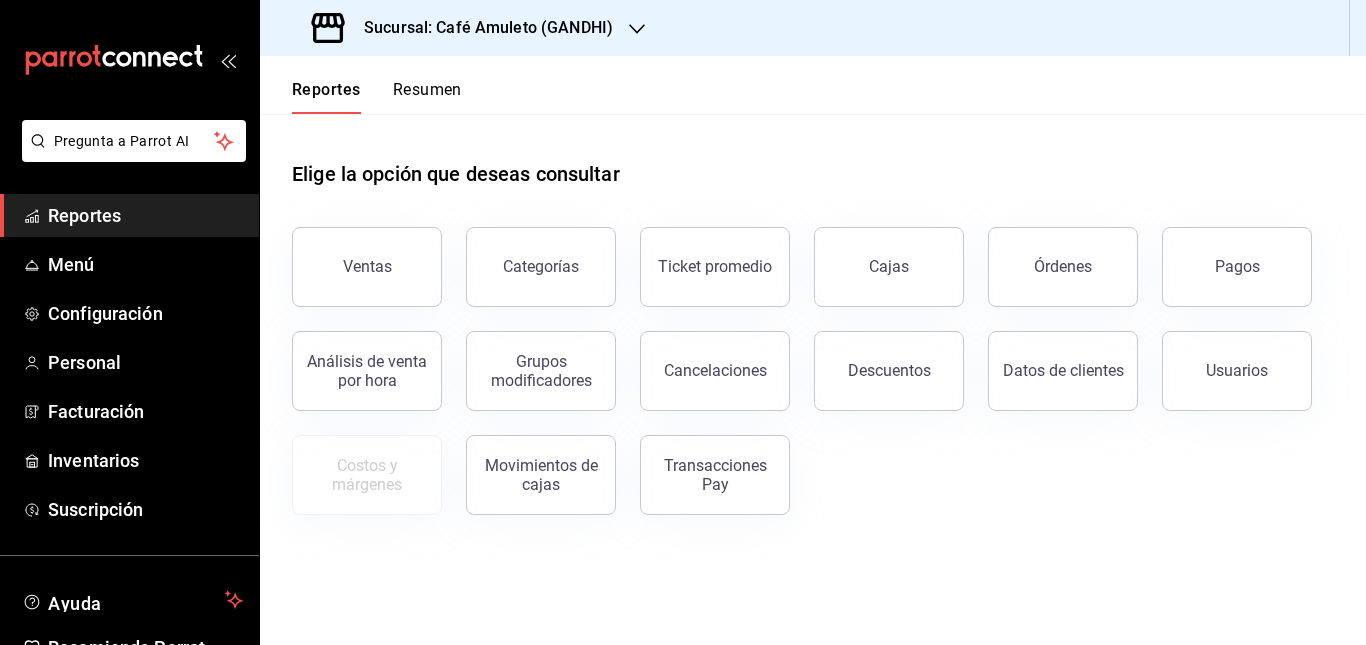 click on "Sucursal: Café Amuleto (GANDHI)" at bounding box center [480, 28] 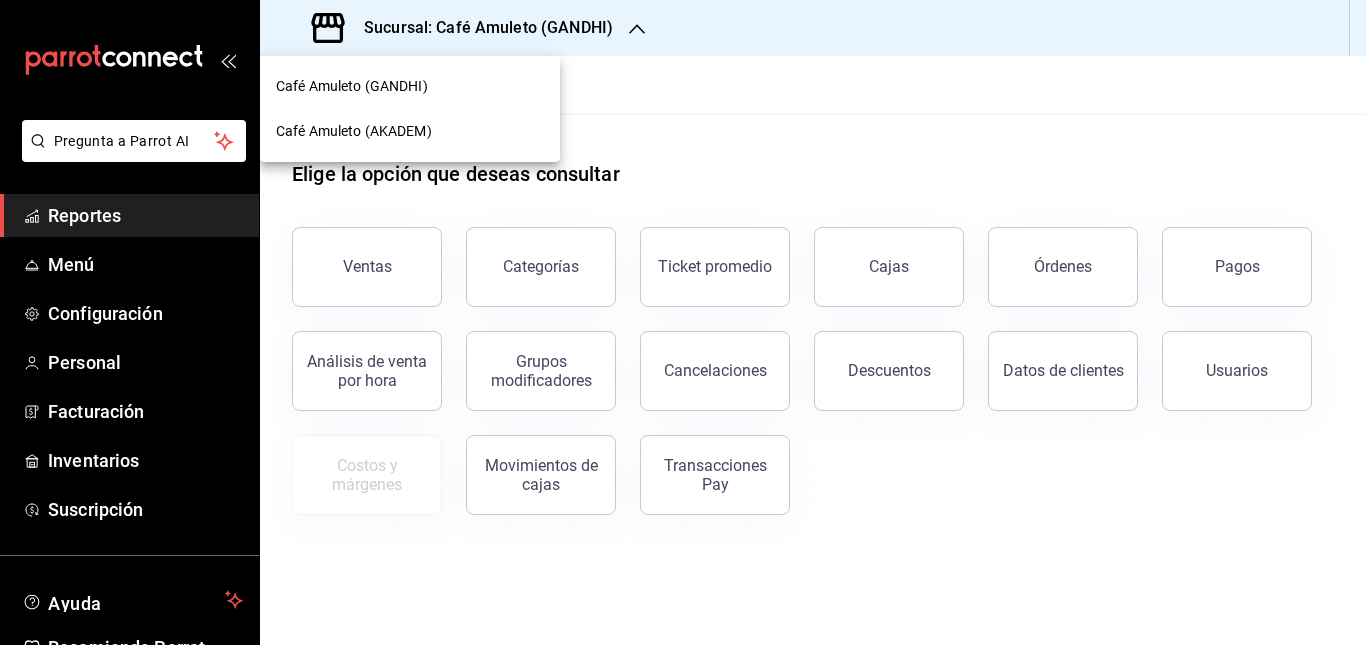 click on "Café Amuleto (AKADEM)" at bounding box center (354, 131) 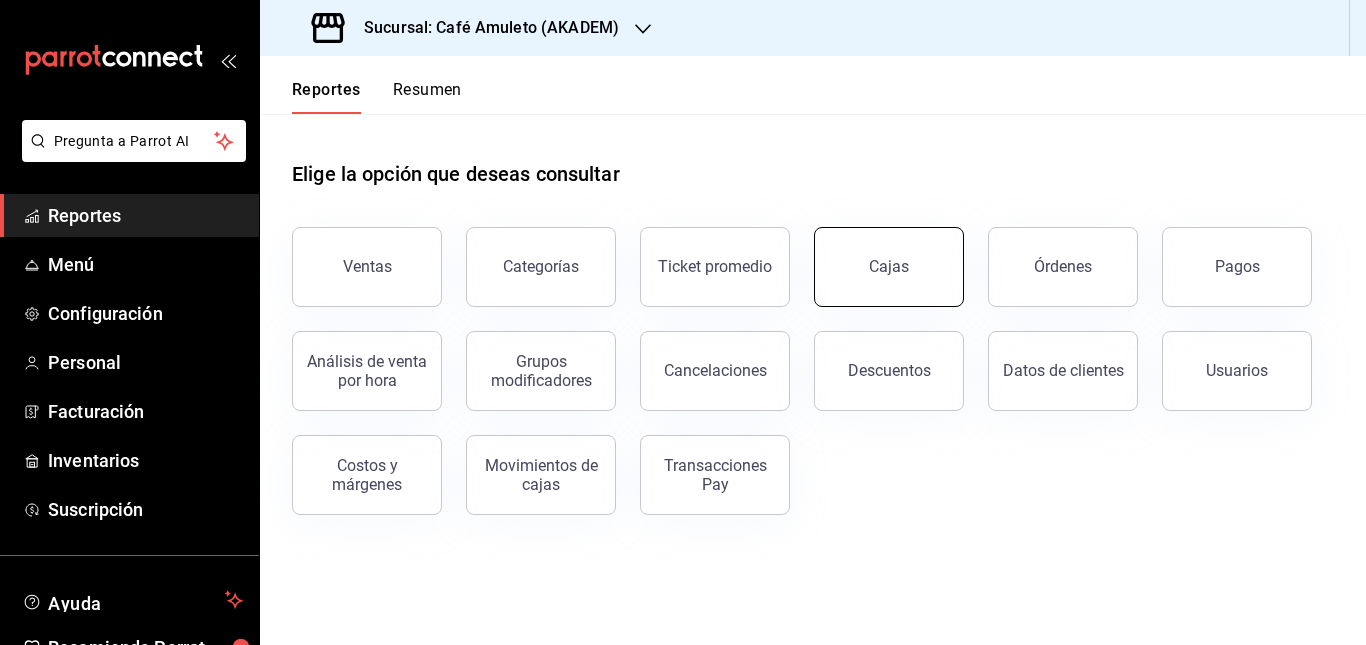 click on "Cajas" at bounding box center (889, 266) 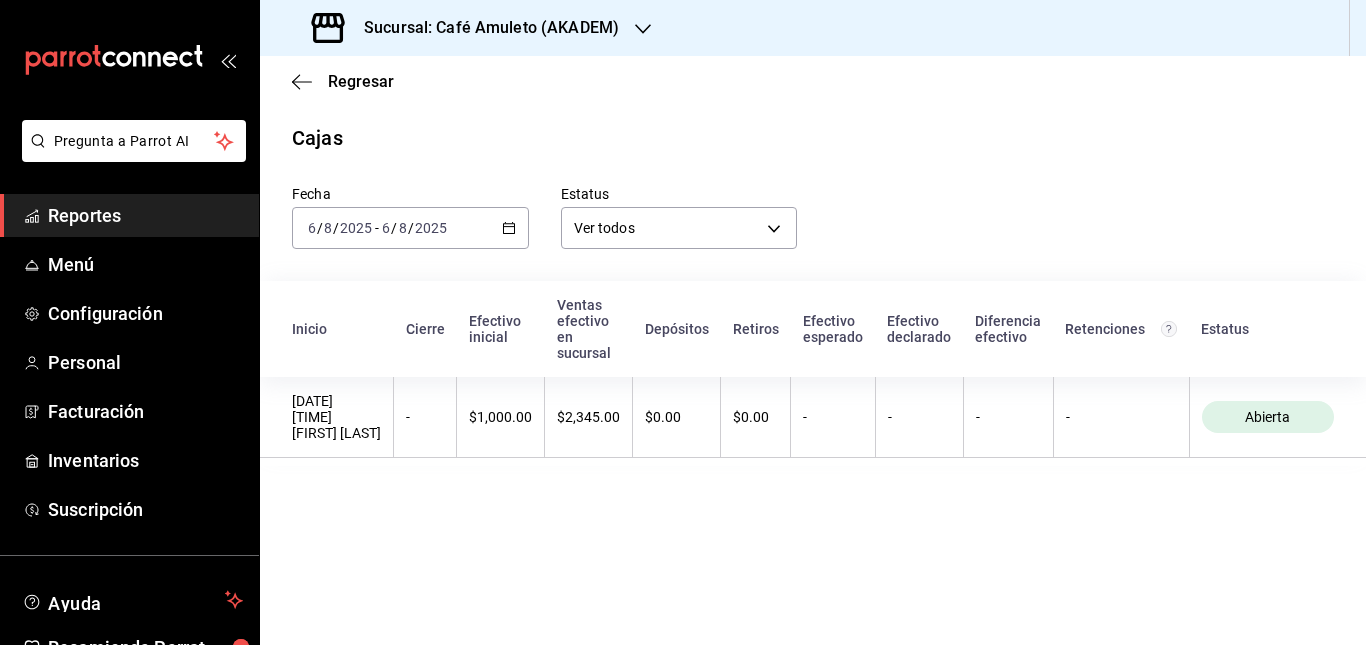 click 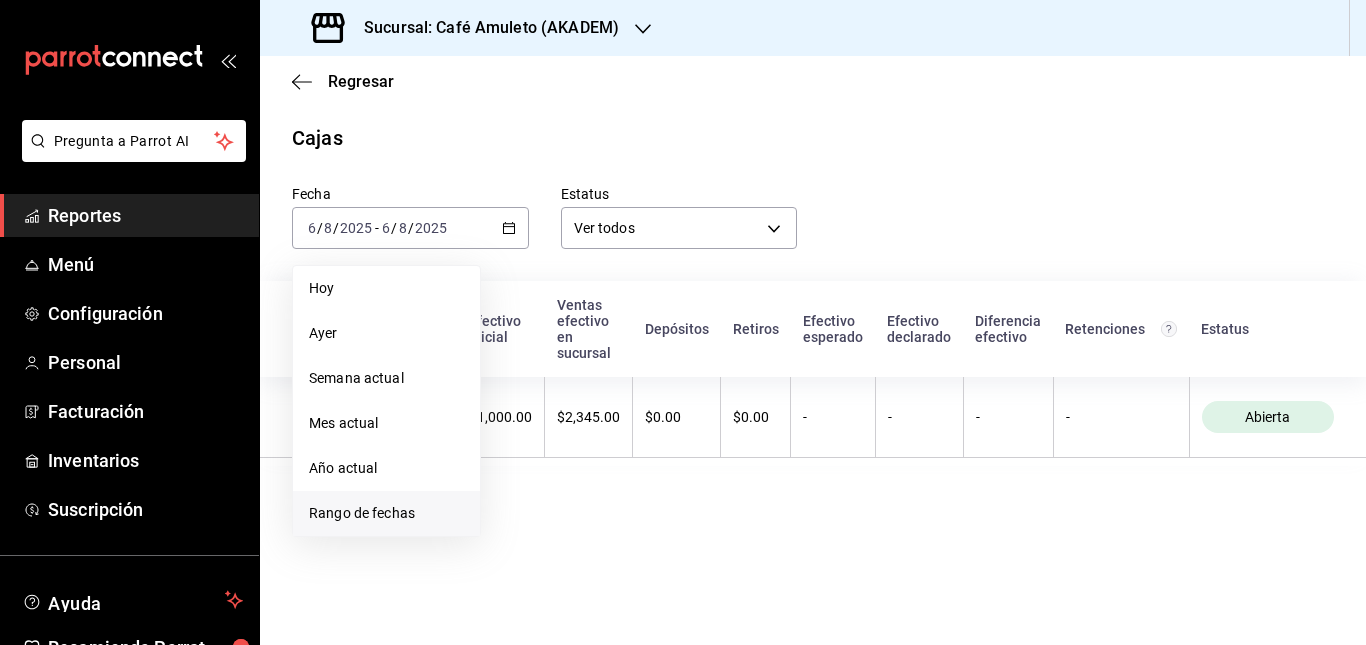 click on "Rango de fechas" at bounding box center (386, 513) 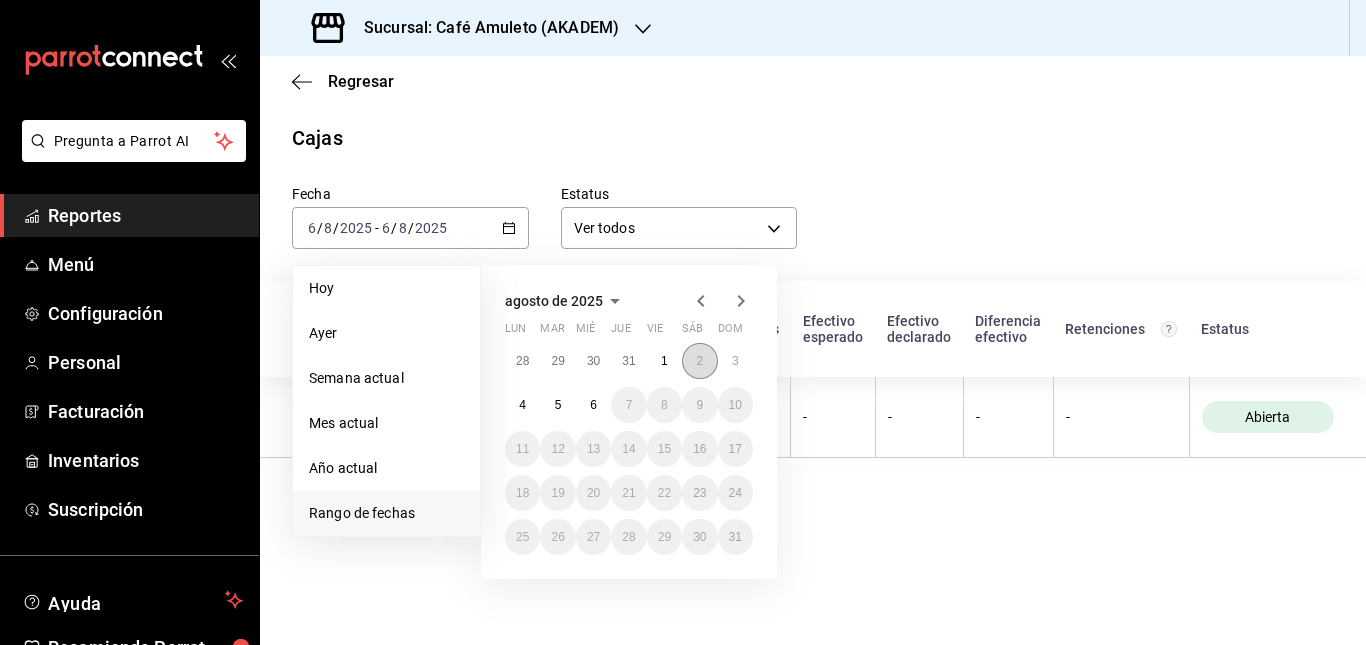 click on "2" at bounding box center [699, 361] 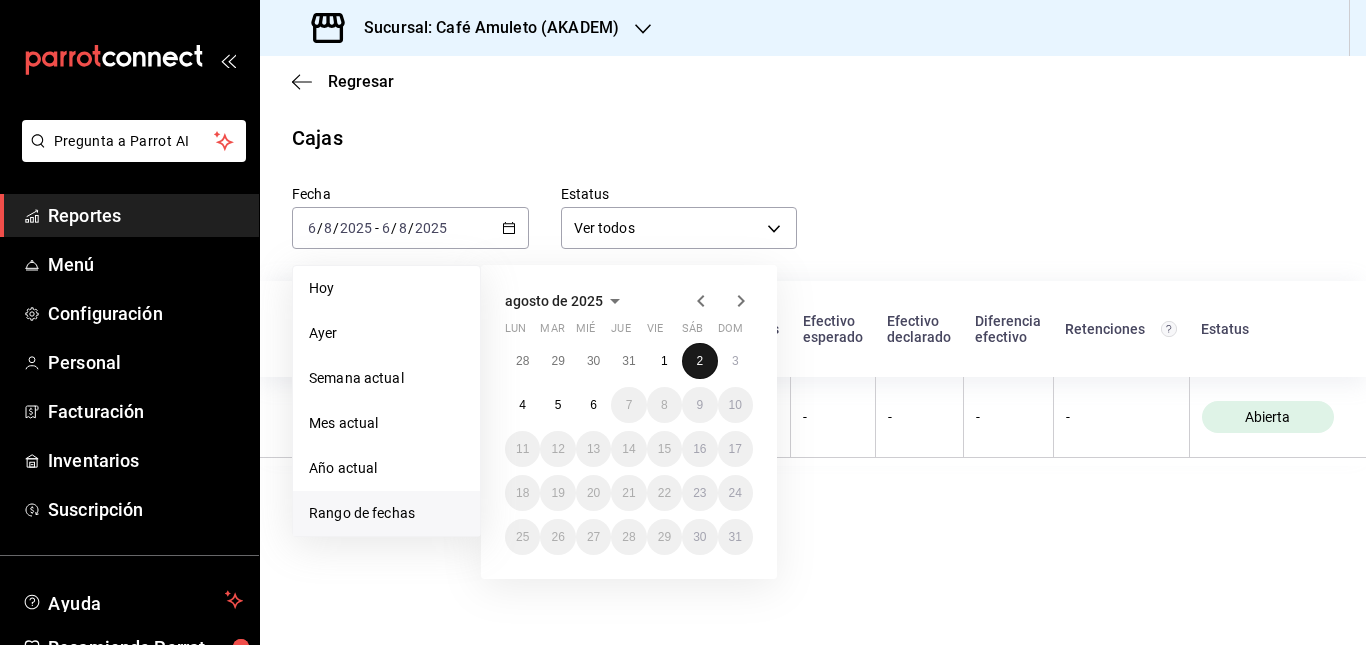 click on "2" at bounding box center [699, 361] 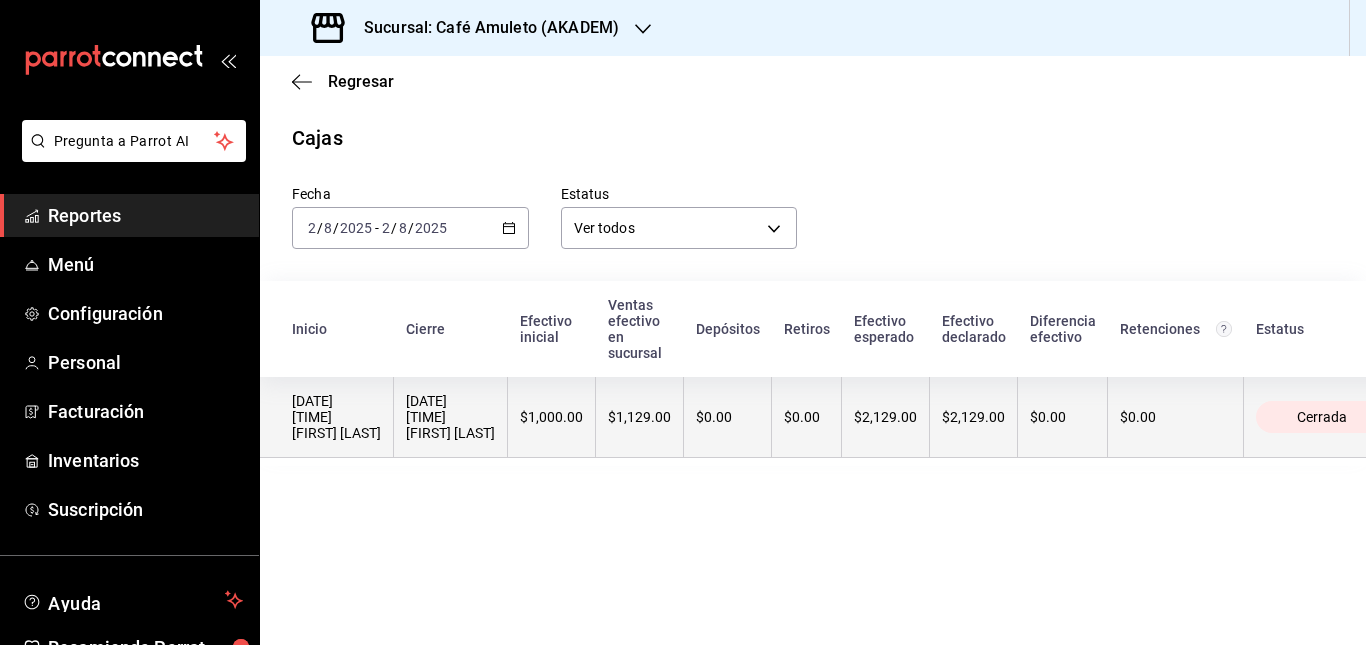click on "$0.00" at bounding box center [727, 417] 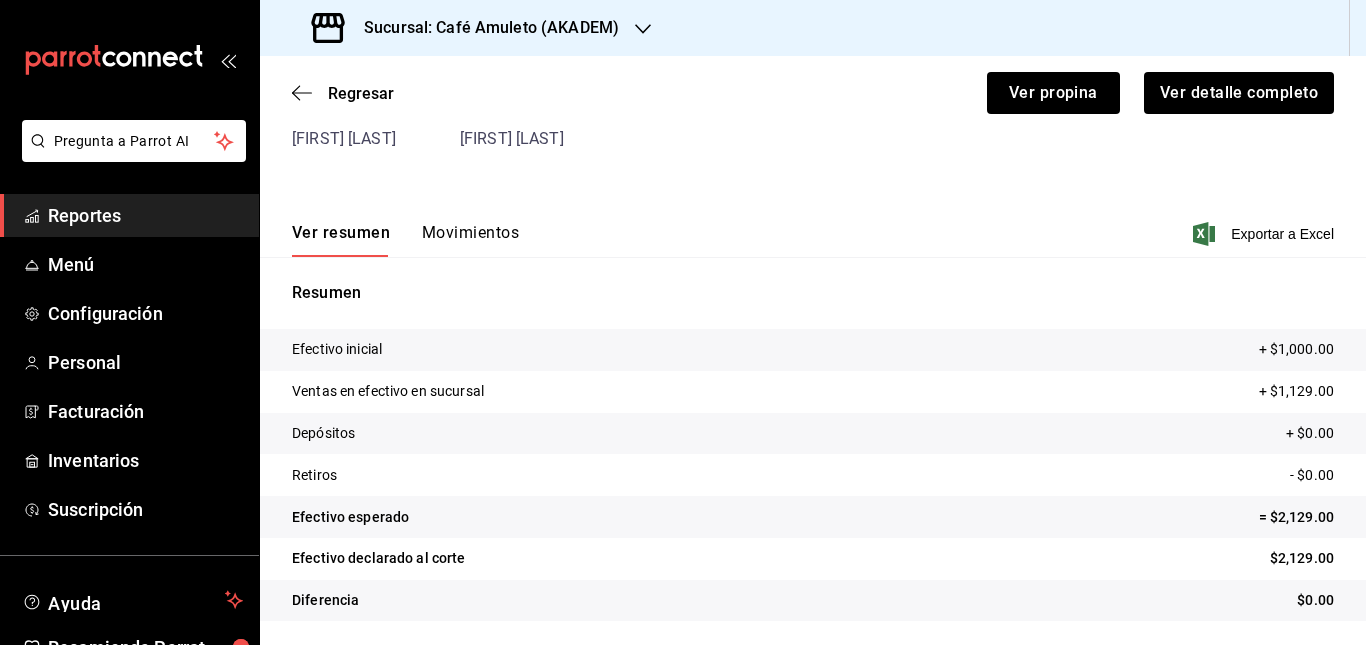 scroll, scrollTop: 0, scrollLeft: 0, axis: both 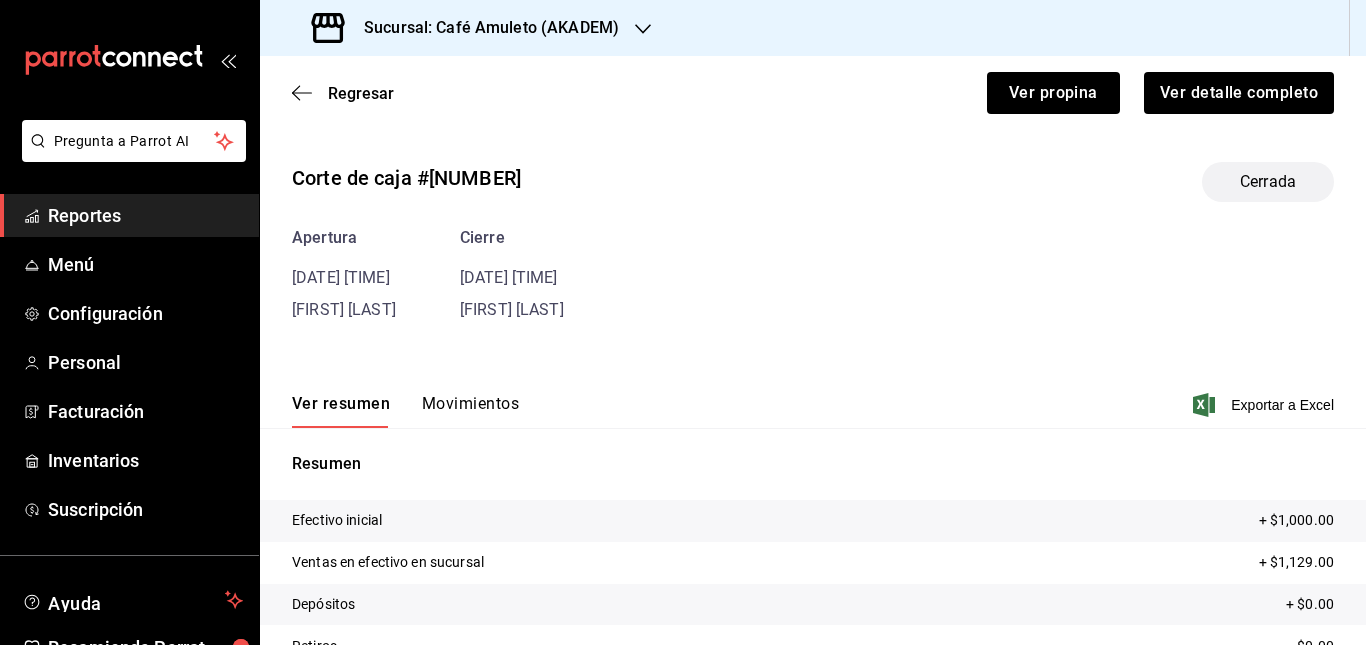 click on "Movimientos" at bounding box center [470, 411] 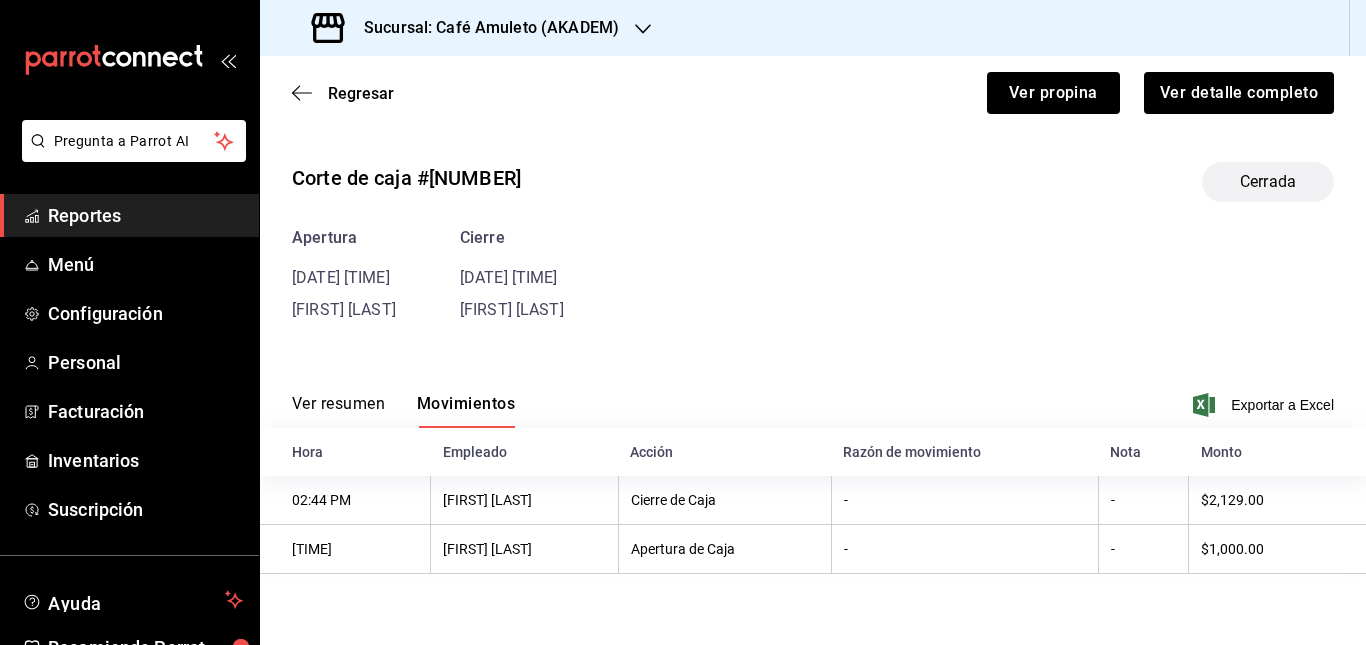 click on "Ver resumen" at bounding box center (338, 411) 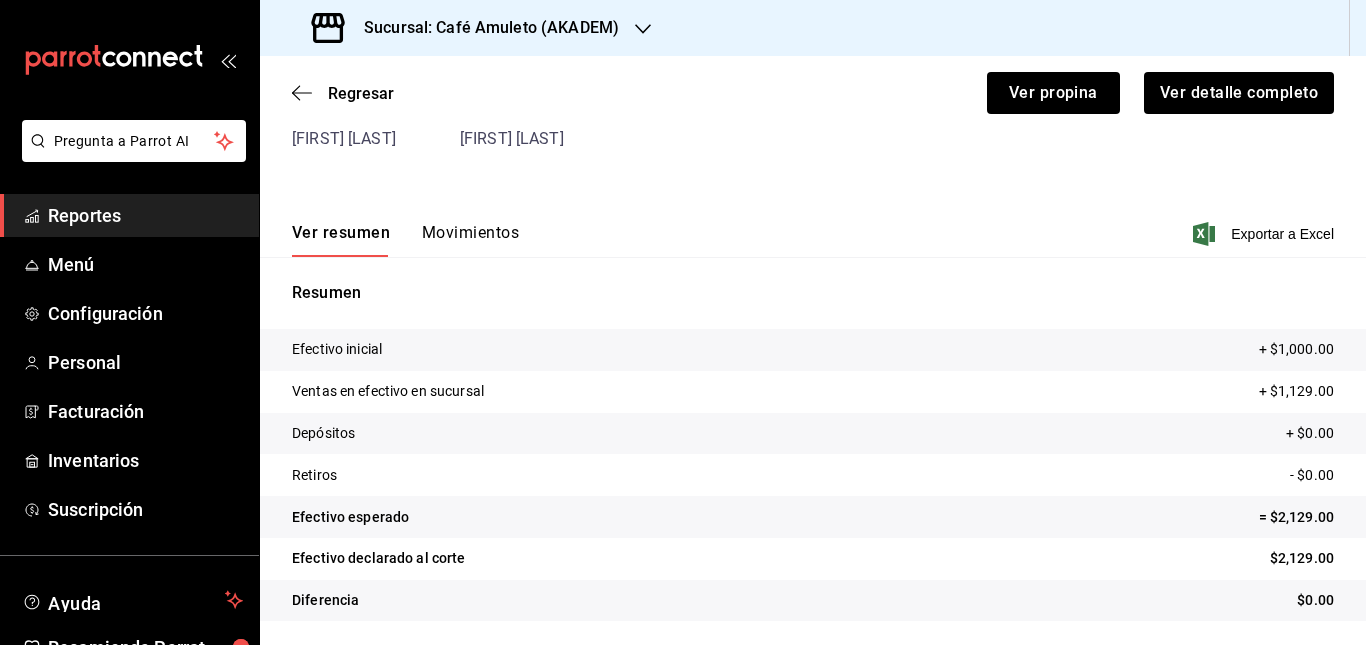 scroll, scrollTop: 0, scrollLeft: 0, axis: both 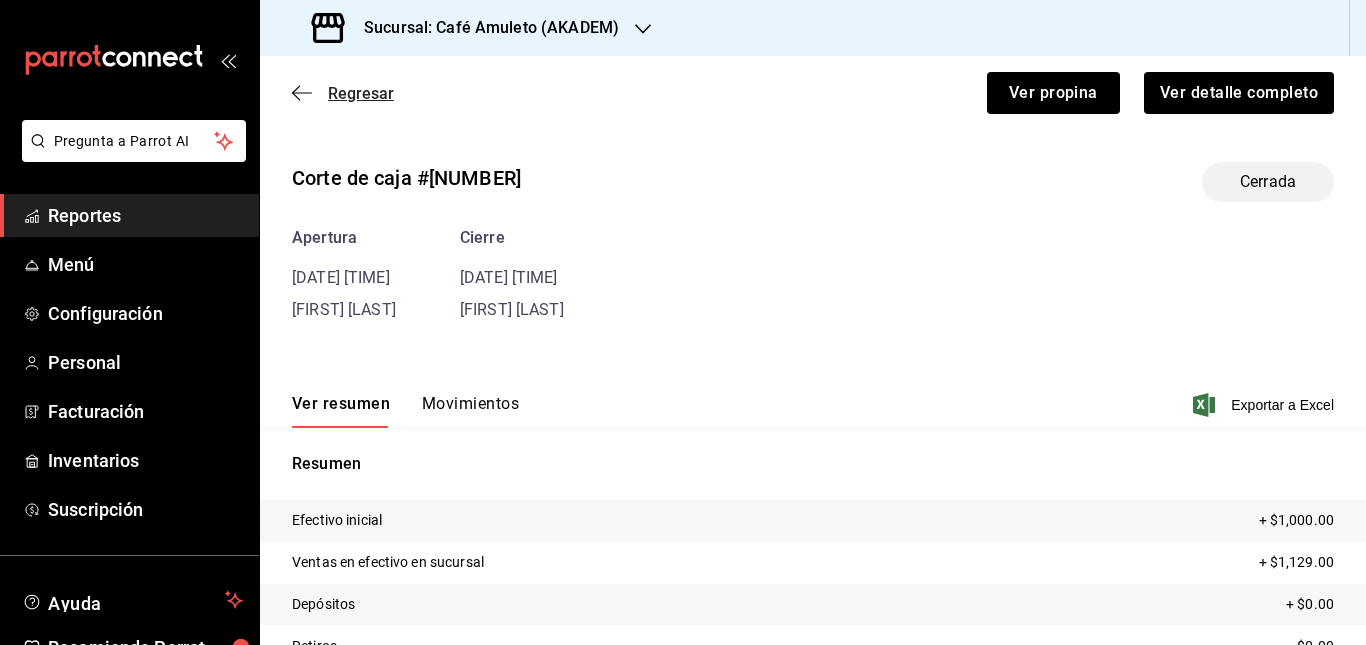 click 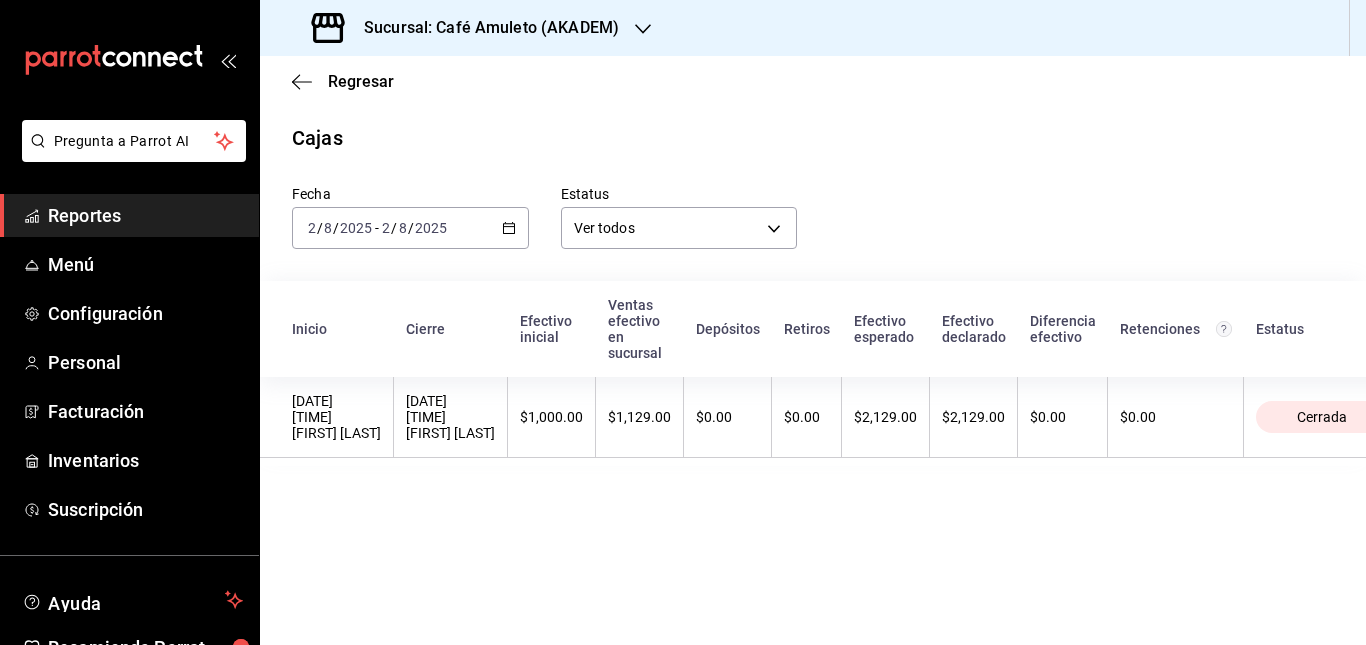 click on "Reportes" at bounding box center [145, 215] 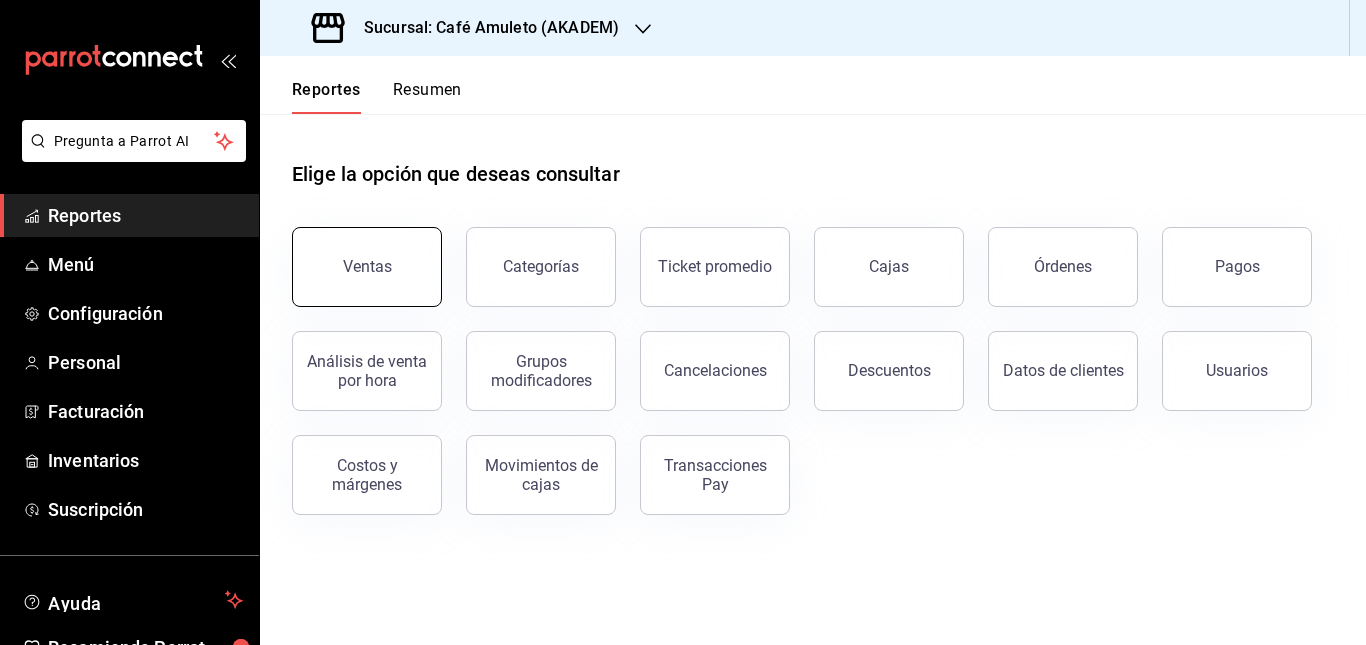 click on "Ventas" at bounding box center (367, 266) 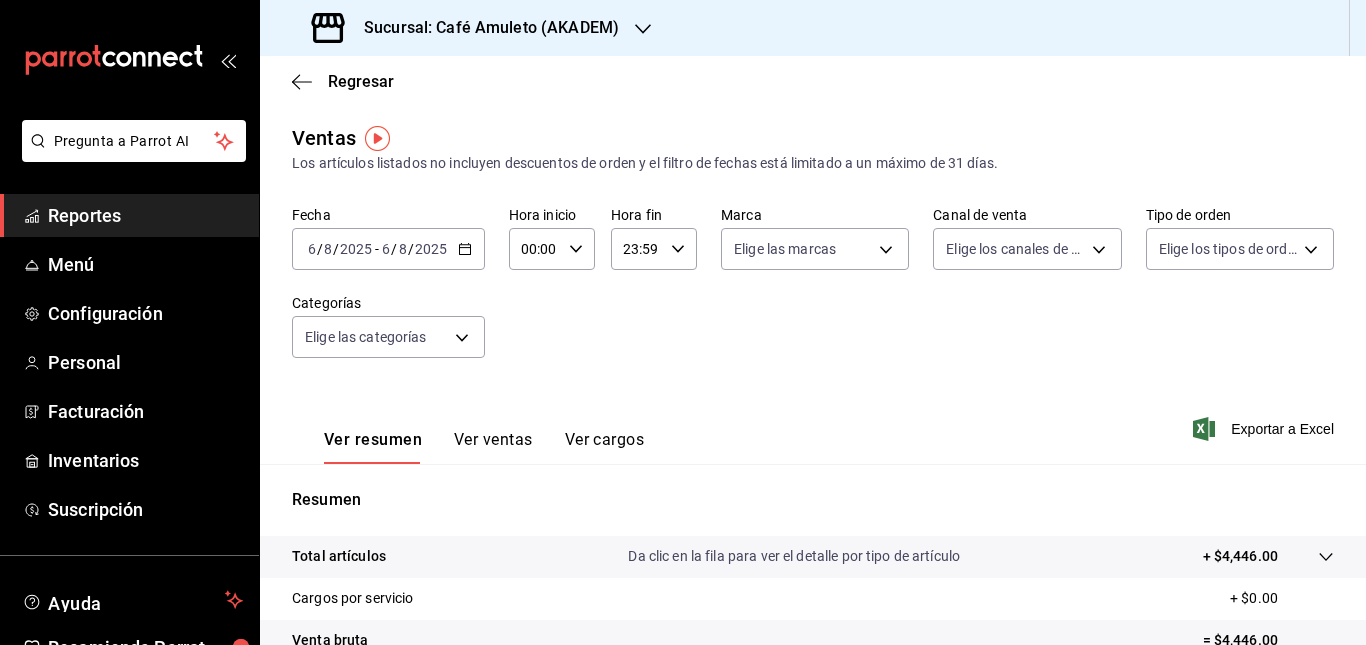 click 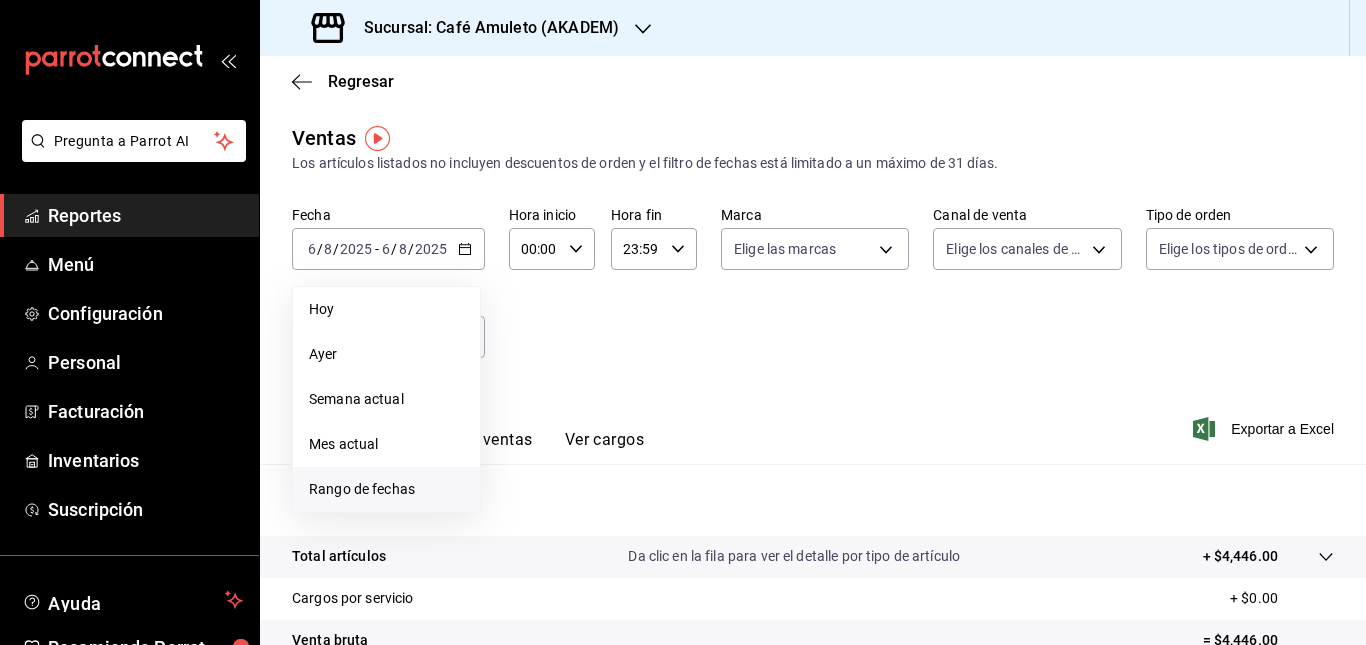 click on "Rango de fechas" at bounding box center (386, 489) 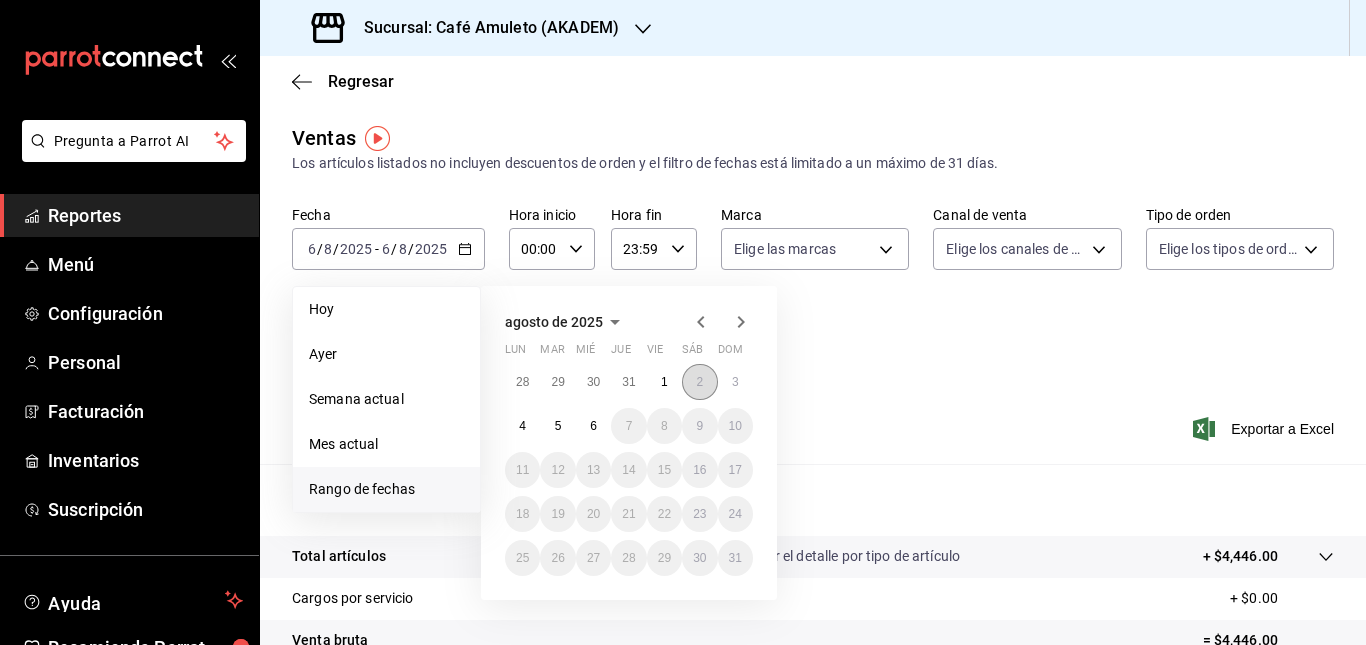 click on "2" at bounding box center [699, 382] 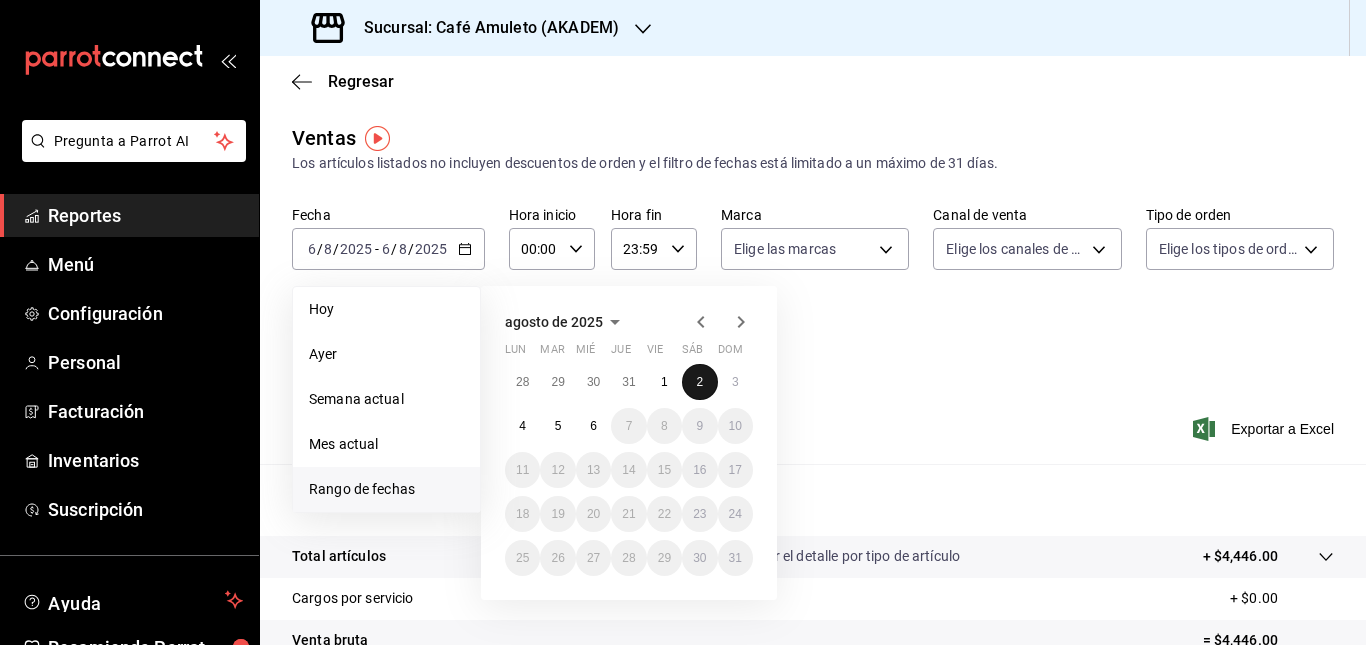 click on "2" at bounding box center (699, 382) 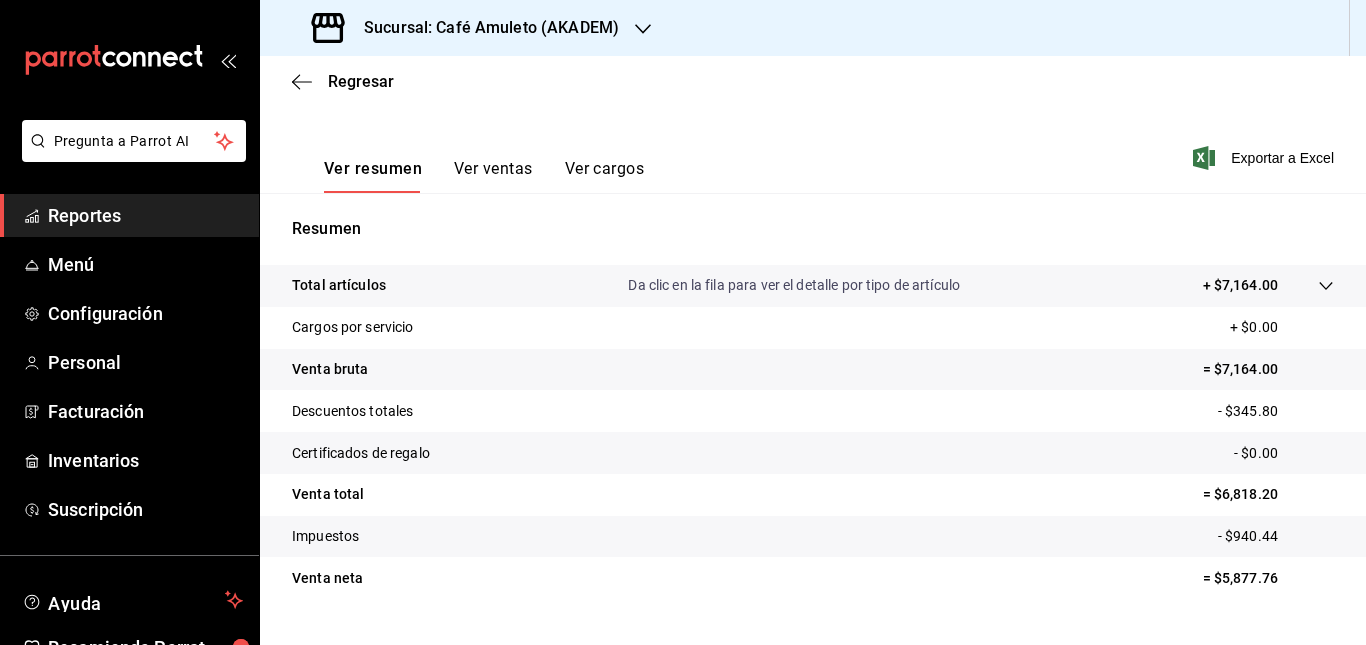 scroll, scrollTop: 164, scrollLeft: 0, axis: vertical 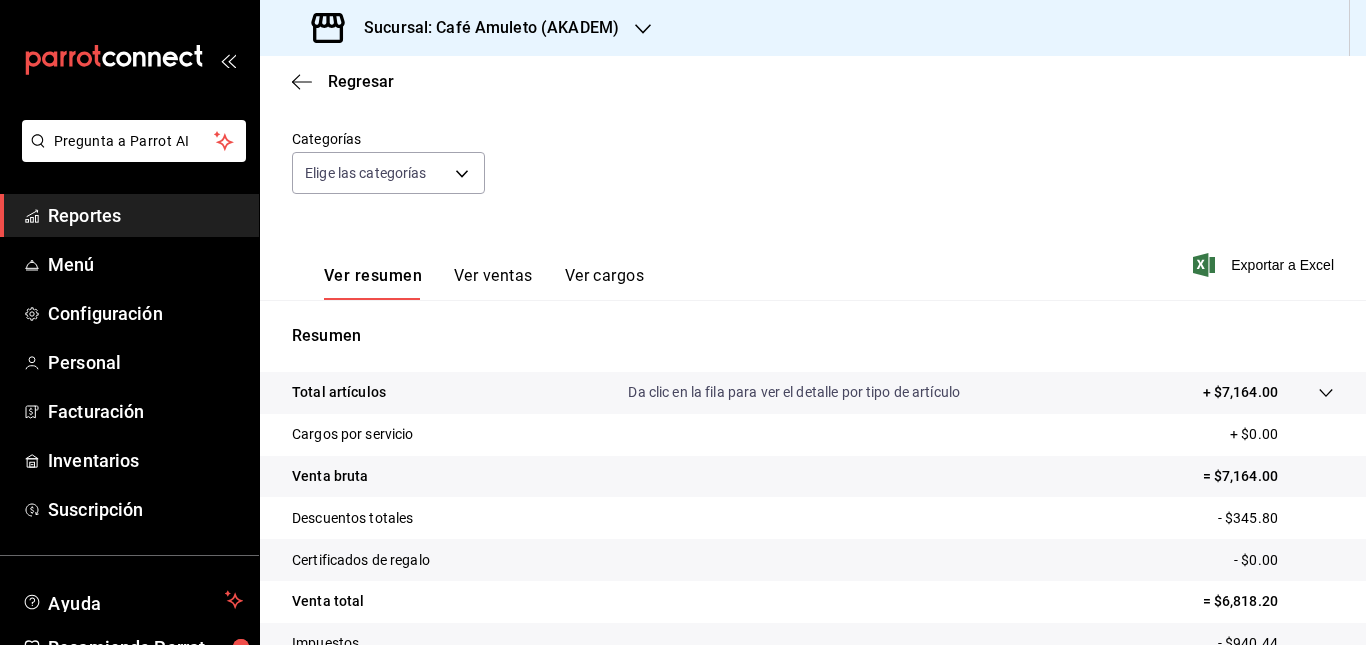 click on "Ver ventas" at bounding box center (493, 283) 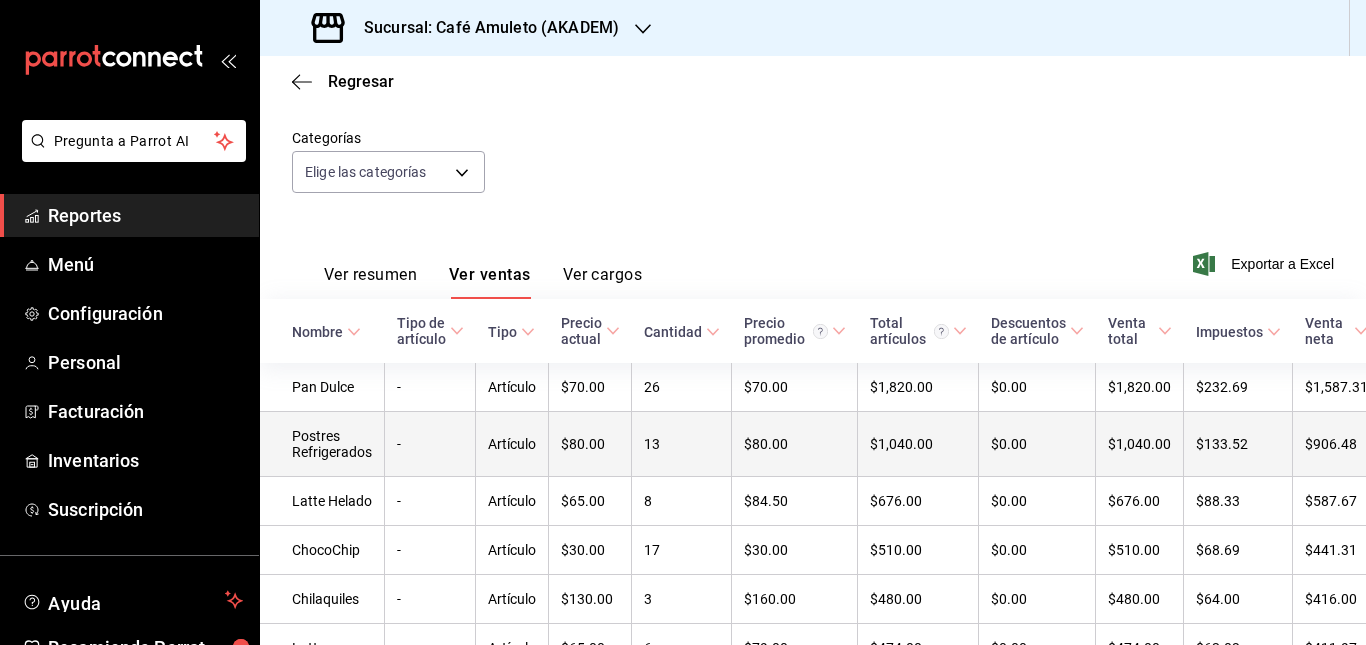 scroll, scrollTop: 167, scrollLeft: 0, axis: vertical 